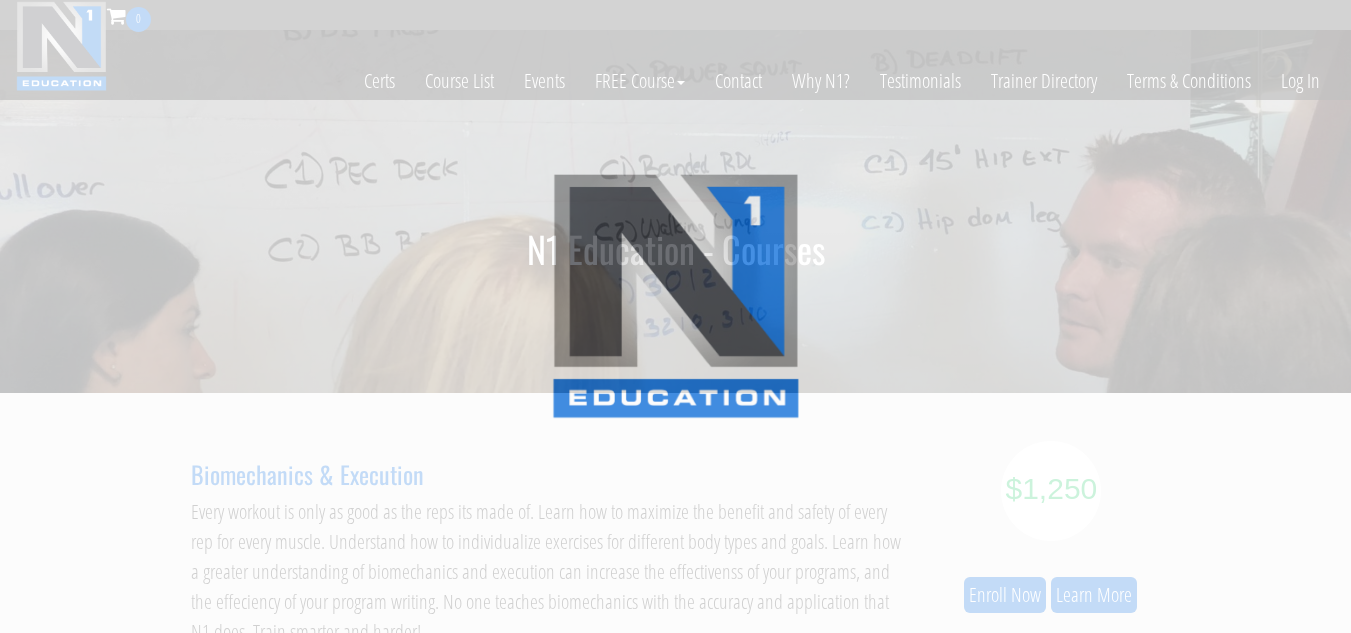 scroll, scrollTop: 0, scrollLeft: 0, axis: both 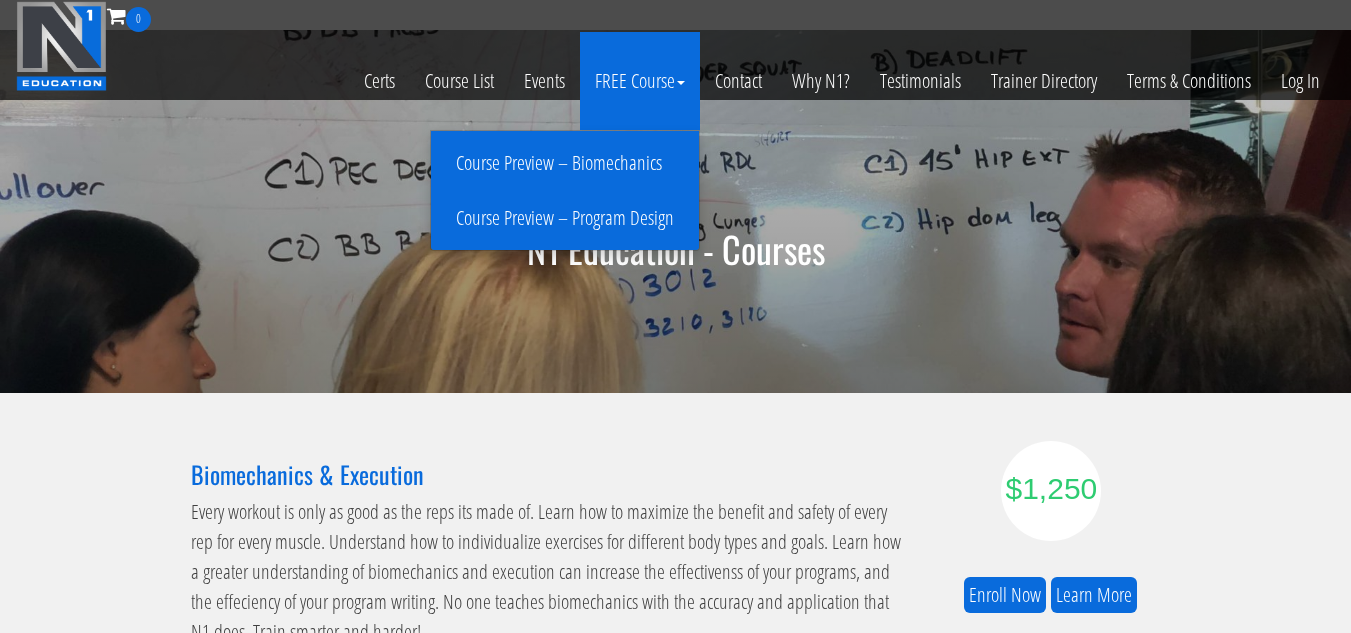 click on "Course Preview – Program Design" at bounding box center (565, 218) 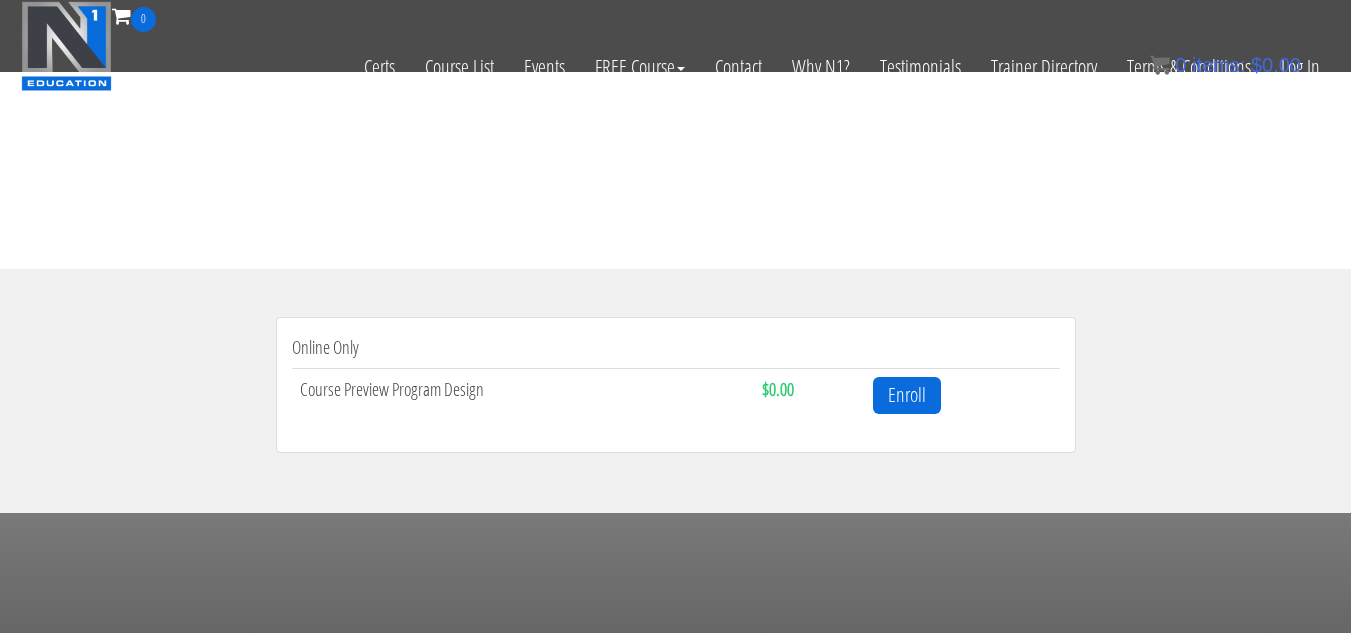 scroll, scrollTop: 520, scrollLeft: 0, axis: vertical 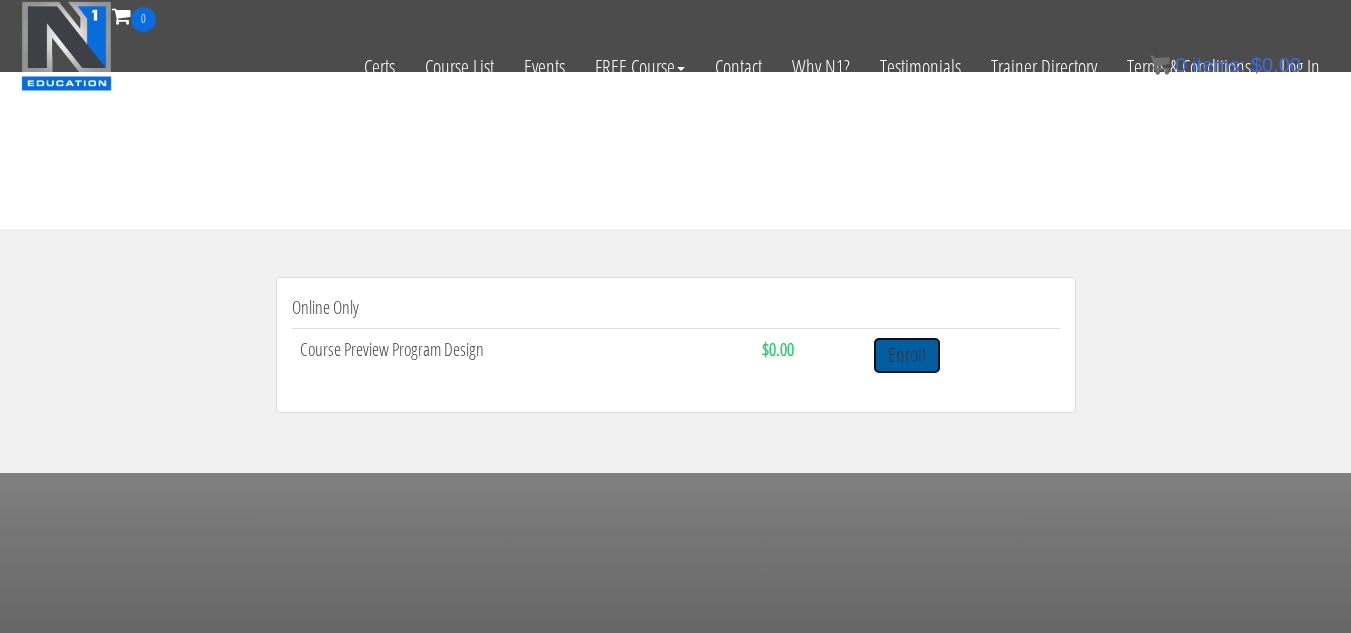 click on "Enroll" at bounding box center (907, 355) 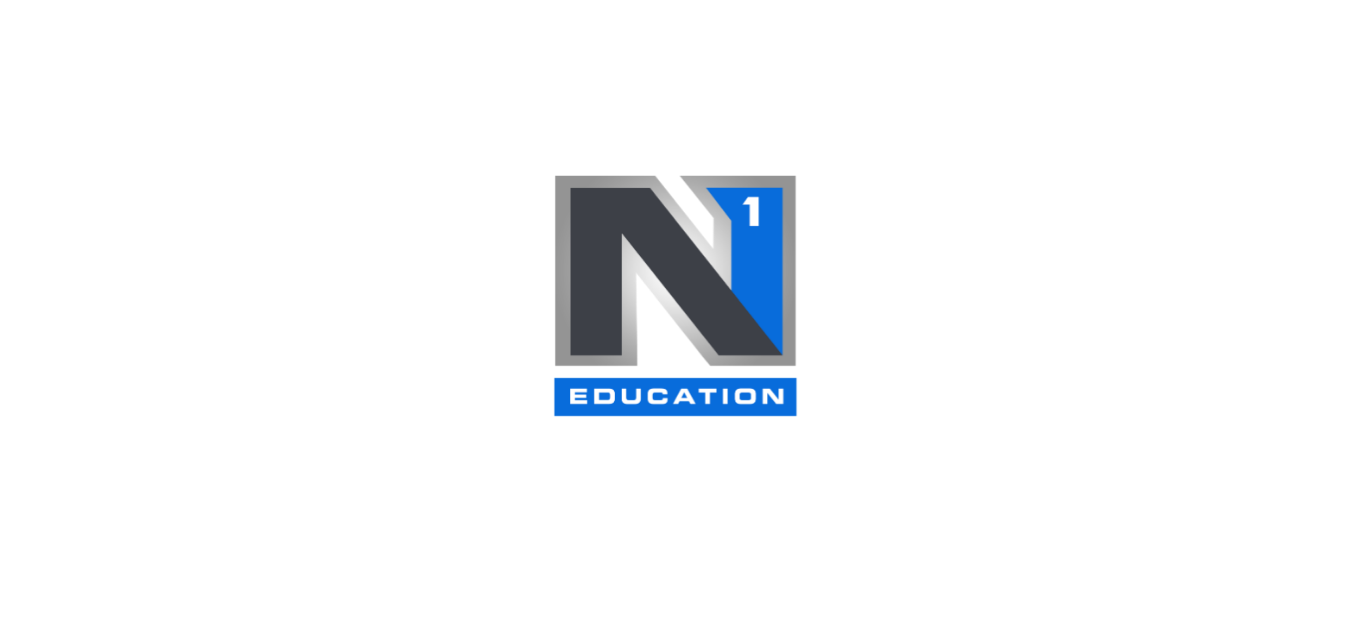scroll, scrollTop: 0, scrollLeft: 0, axis: both 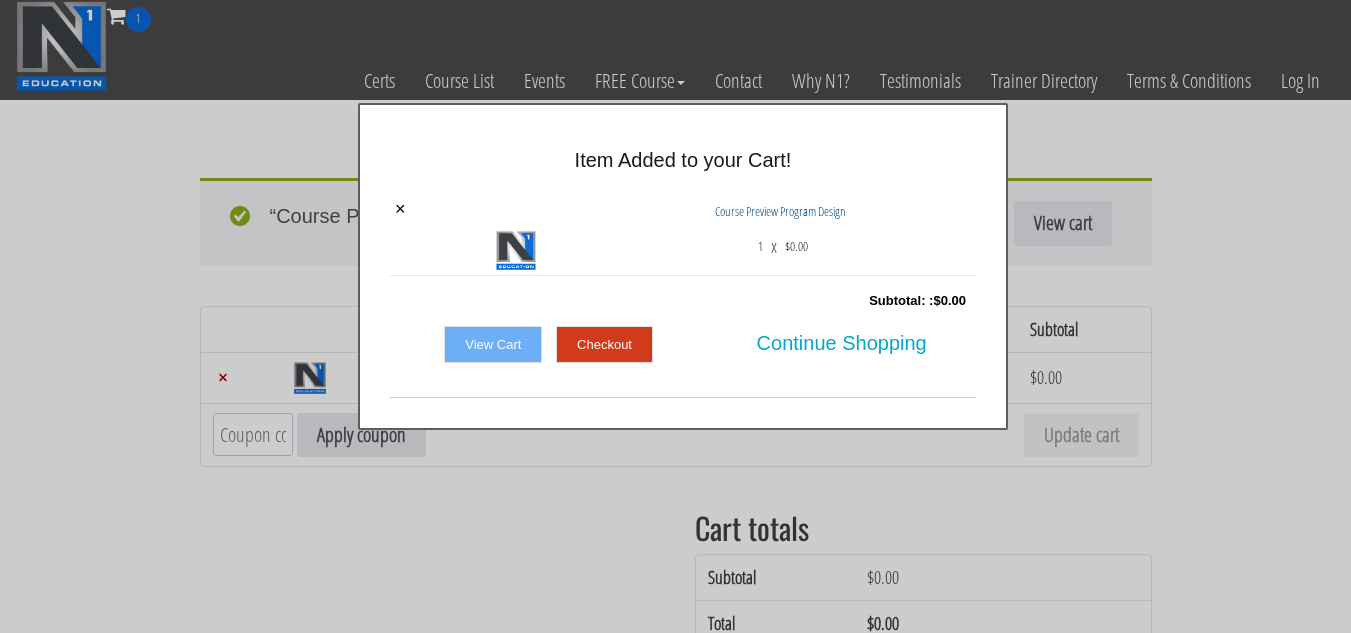 click on "Checkout" at bounding box center [604, 345] 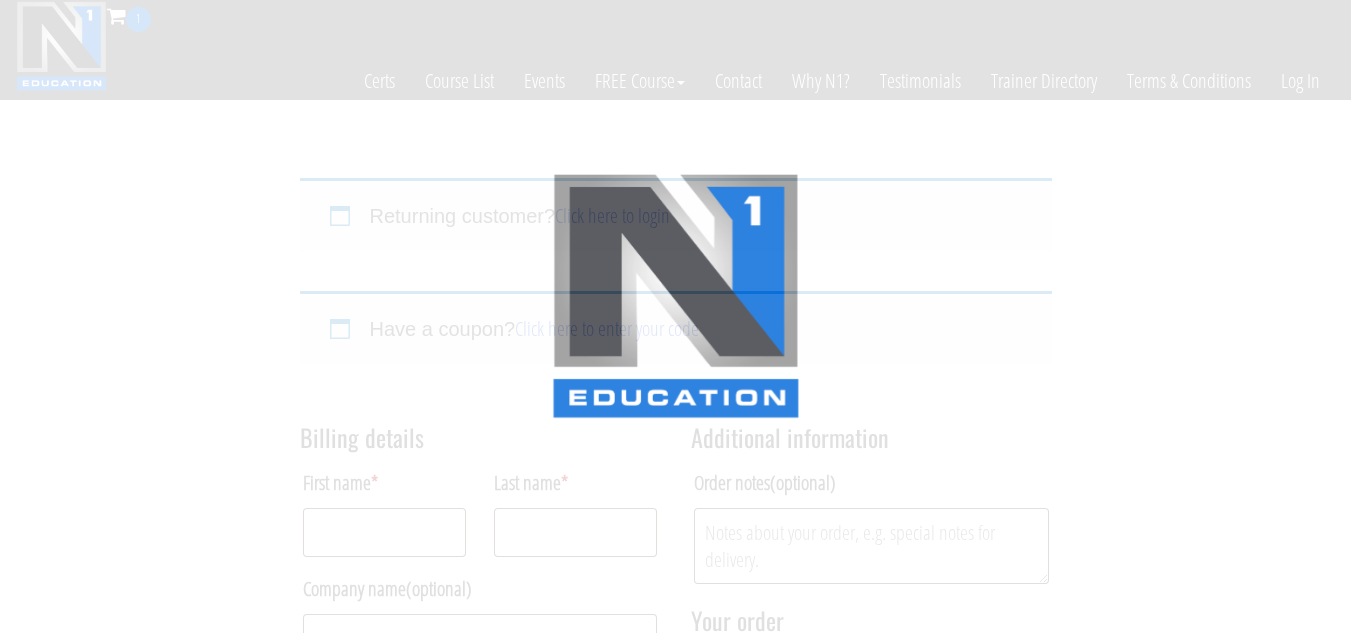 scroll, scrollTop: 0, scrollLeft: 0, axis: both 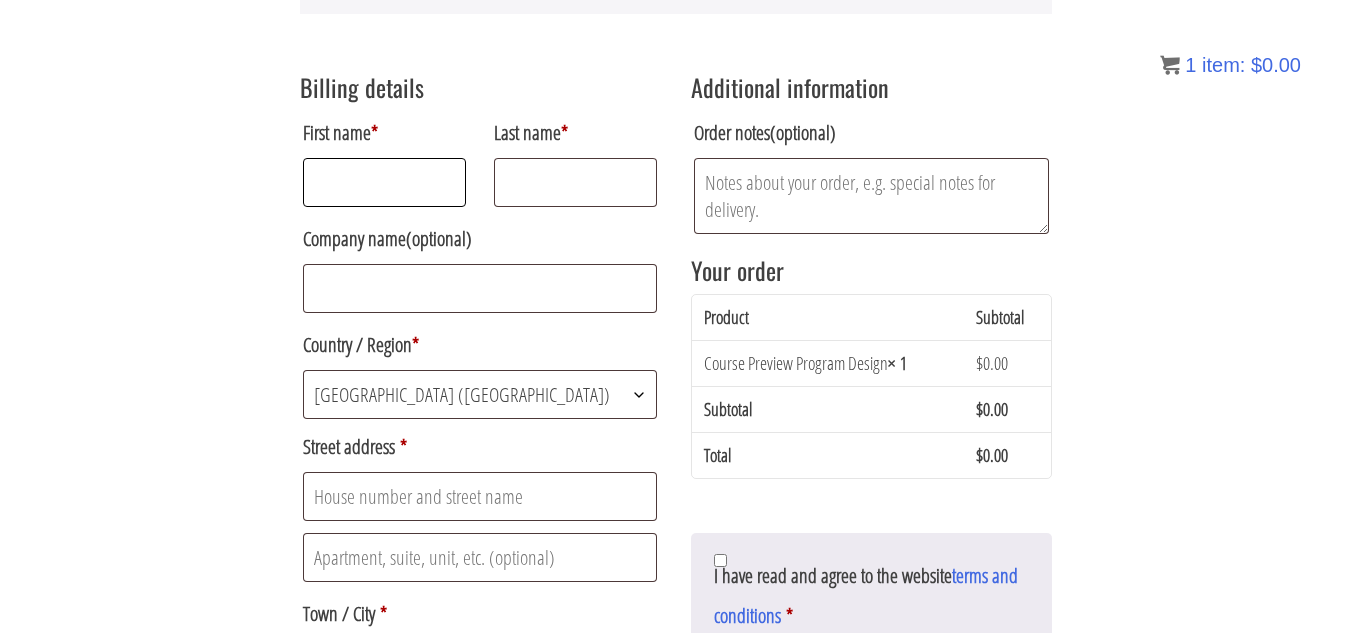 click on "First name  *" at bounding box center (385, 182) 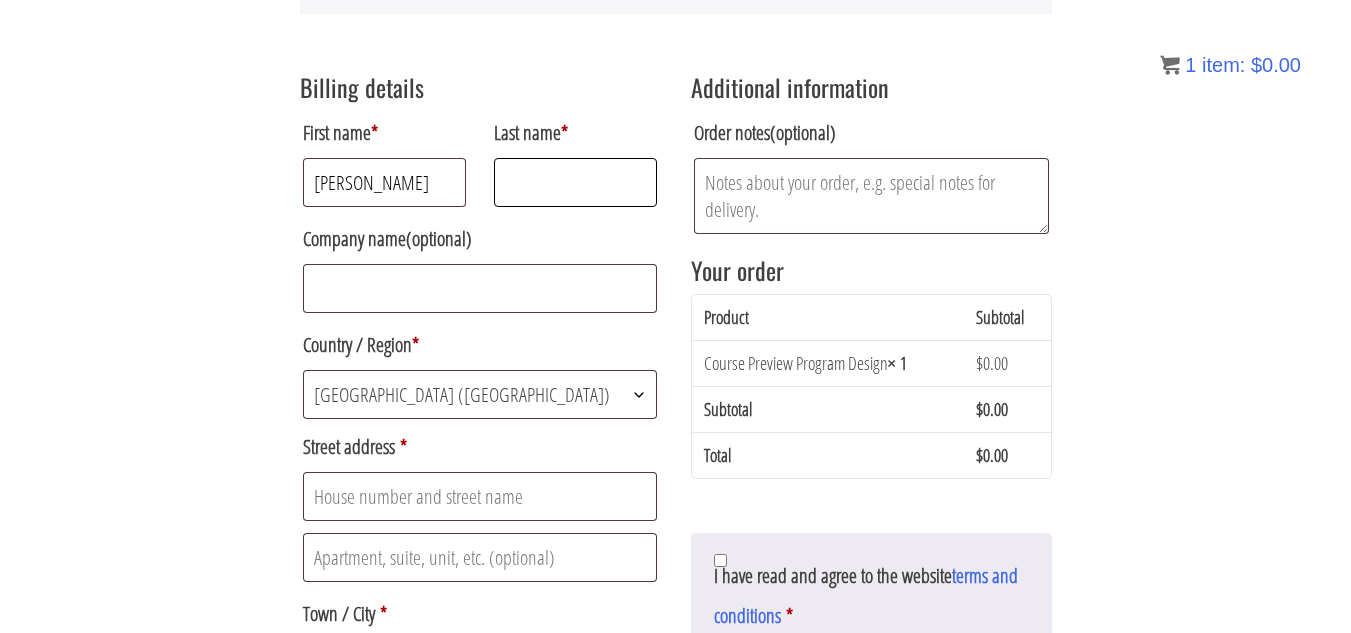 type on "Lake" 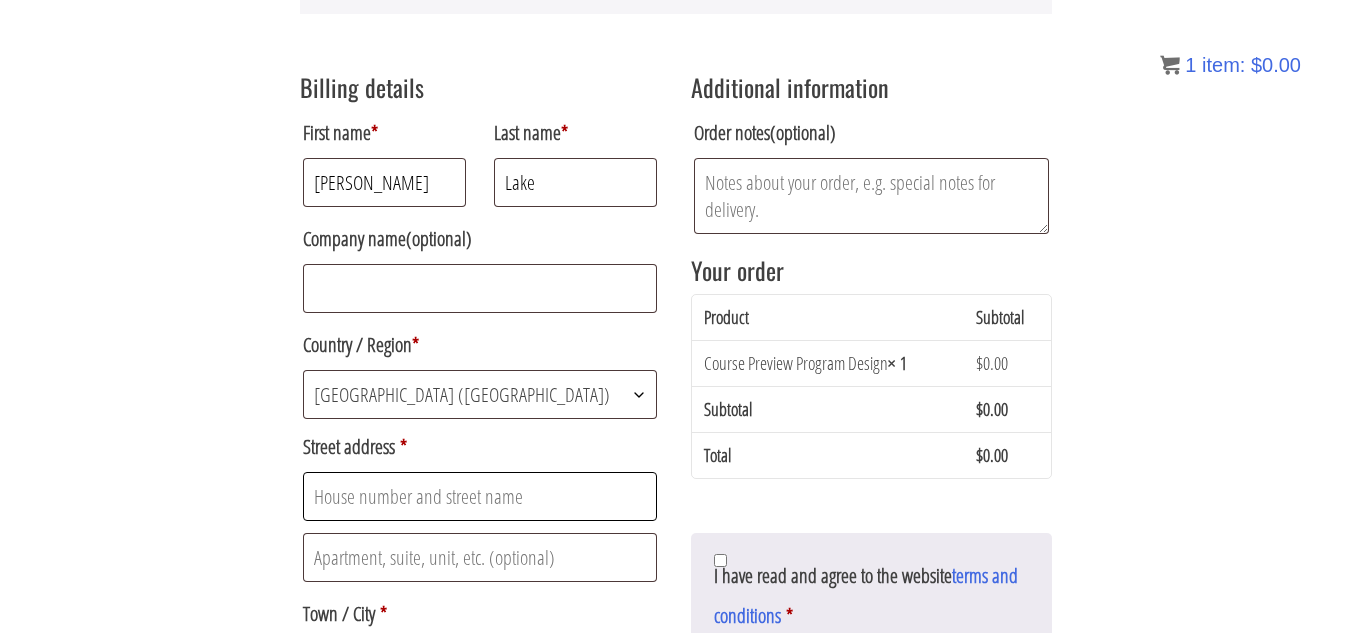 type on "1106 W Crawford Street Unit B" 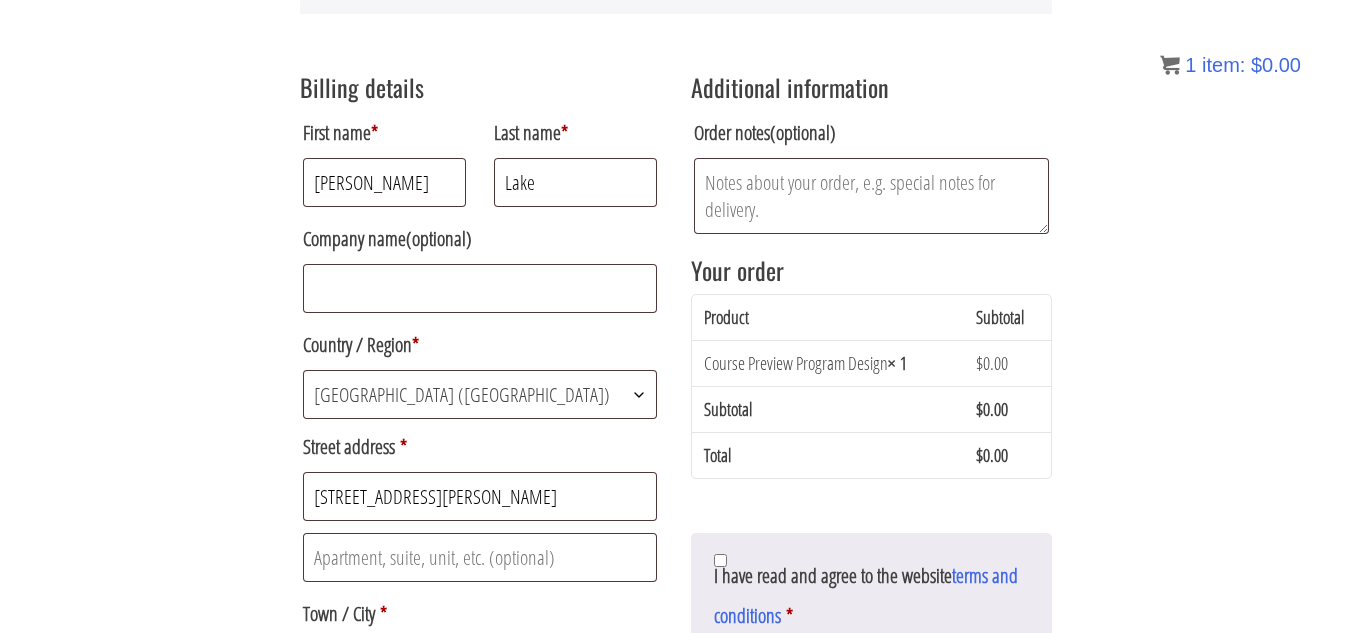 type on "Dalton" 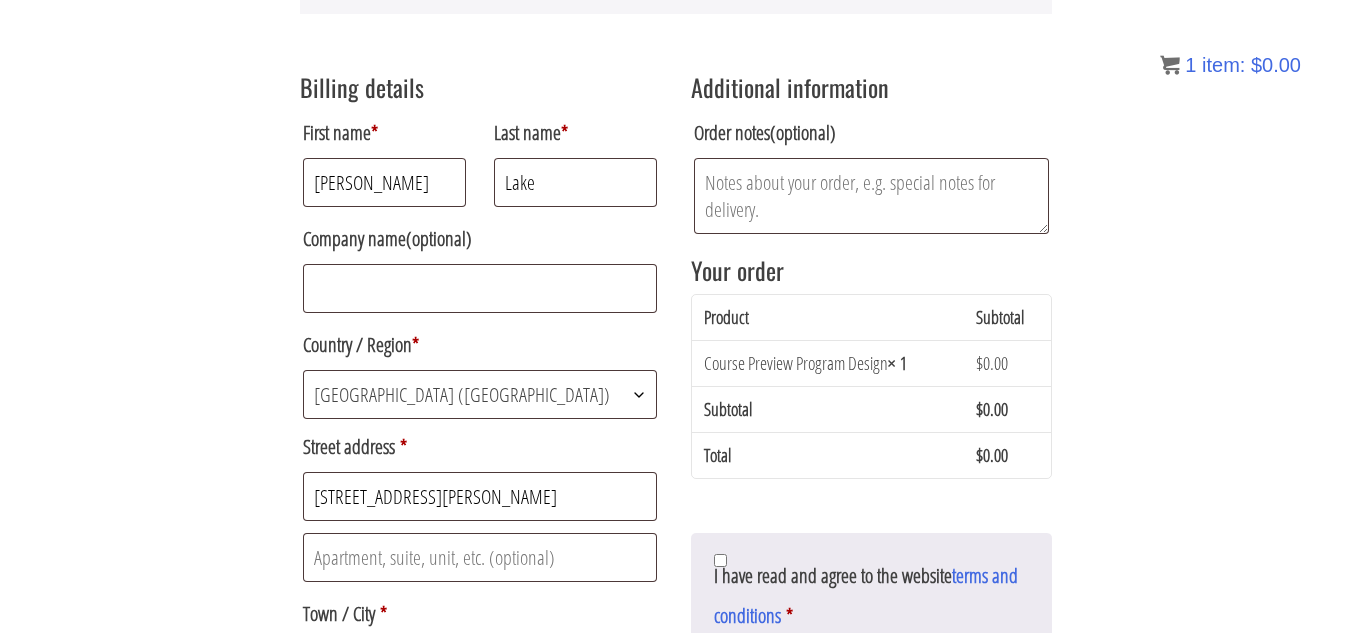type on "18432064492" 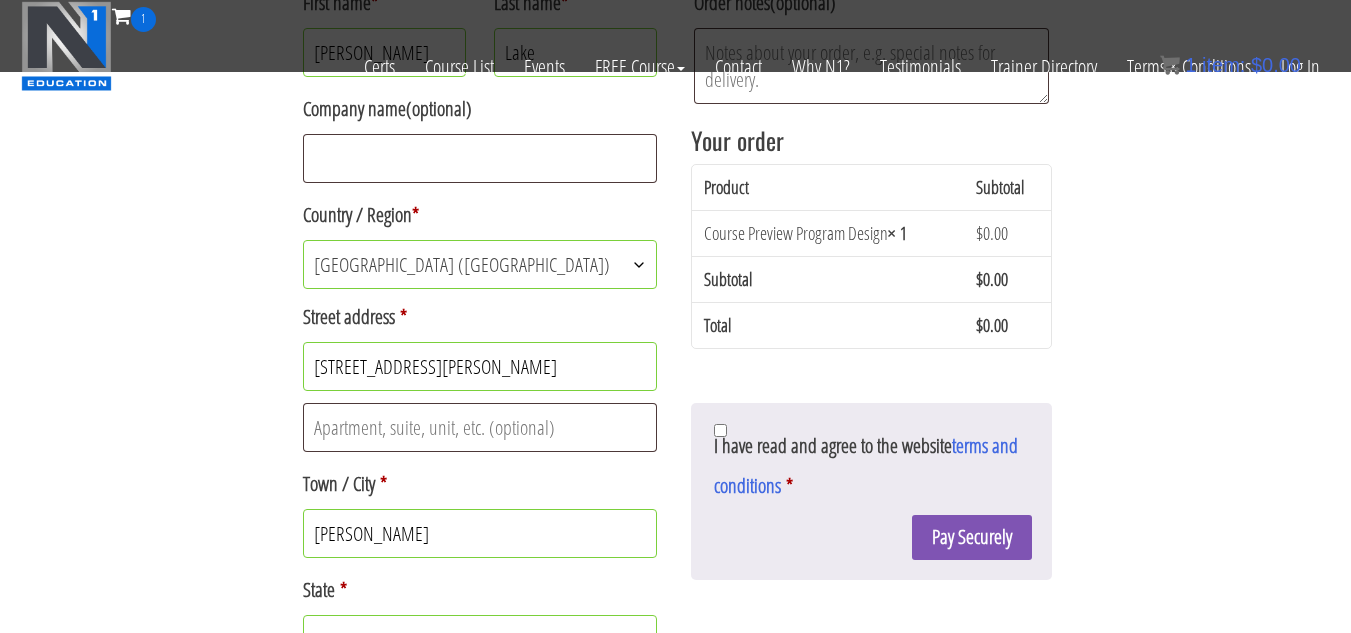 scroll, scrollTop: 803, scrollLeft: 0, axis: vertical 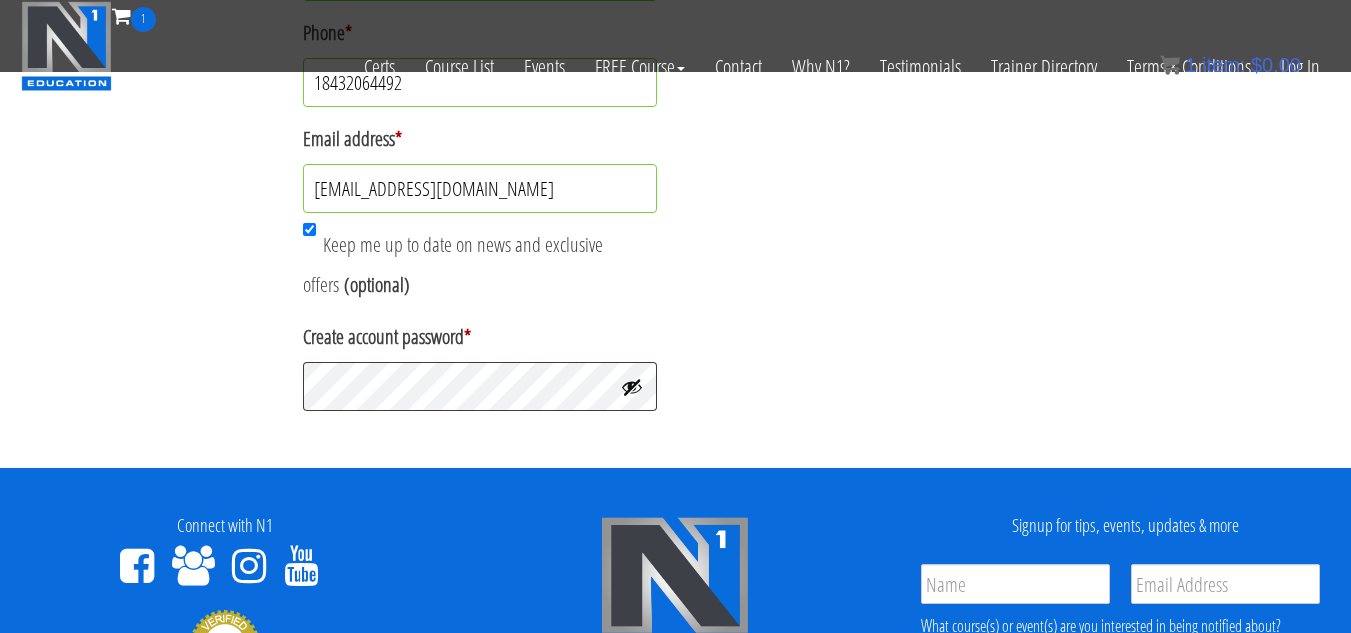 click on "Keep me up to date on news and exclusive offers" at bounding box center (453, 264) 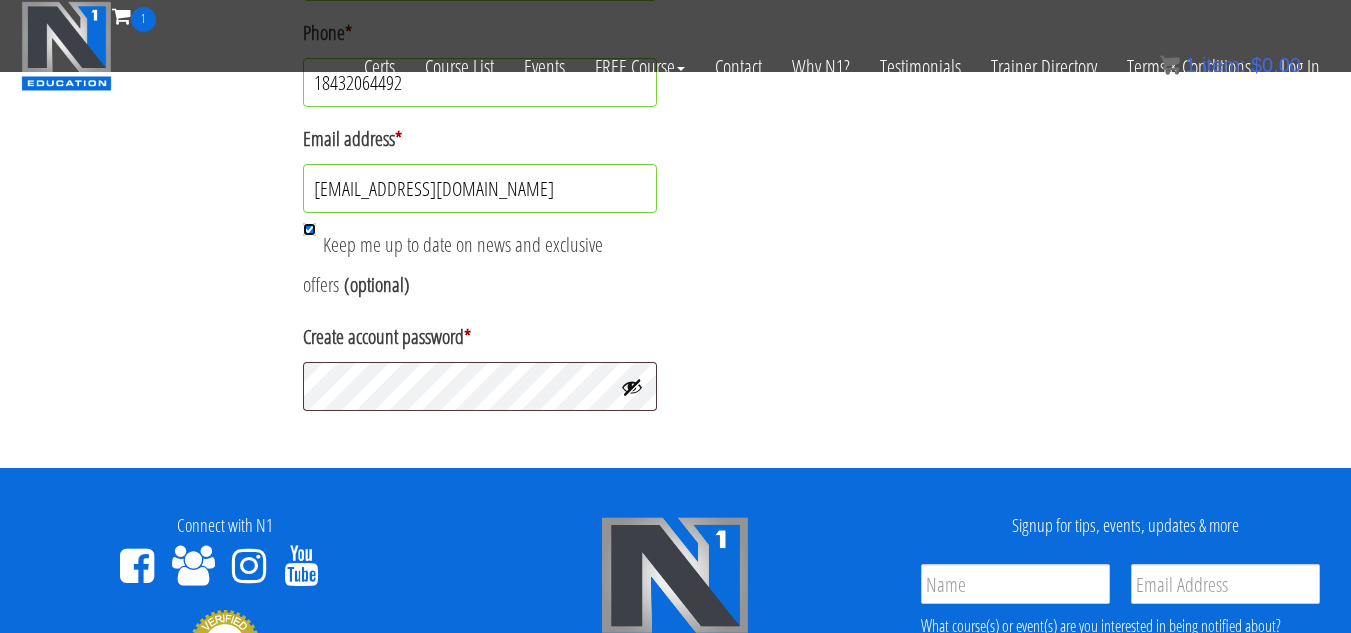 click on "Keep me up to date on news and exclusive offers   (optional)" at bounding box center (309, 229) 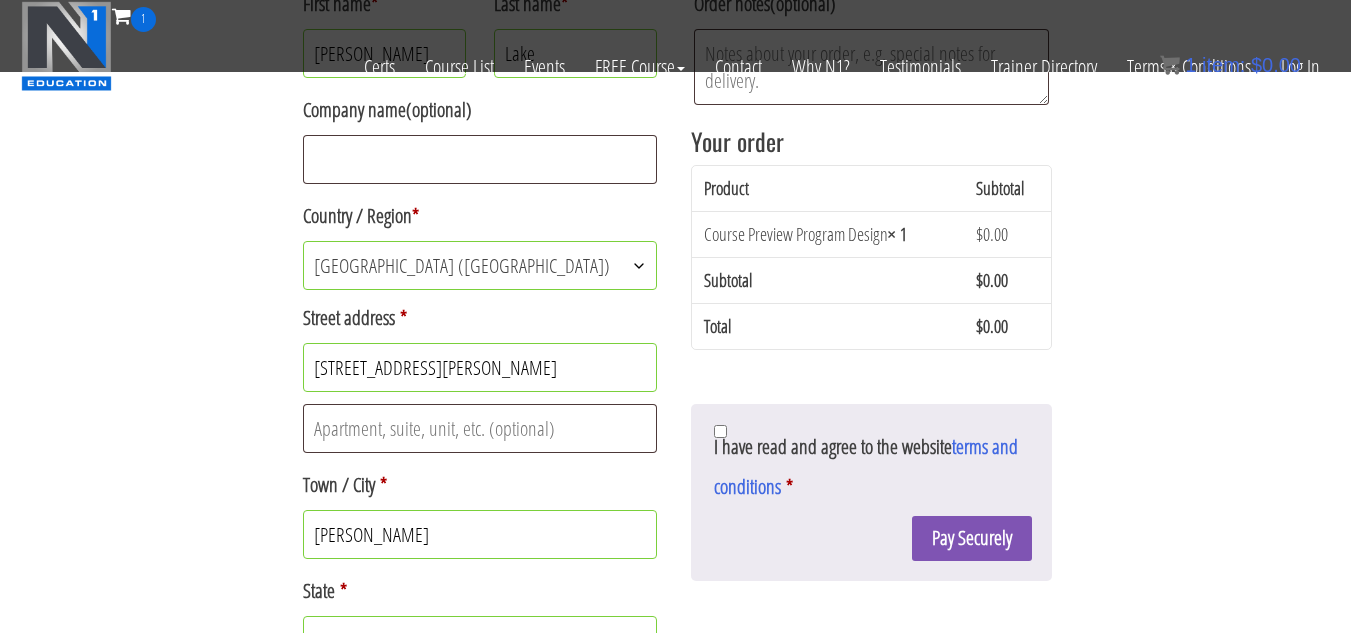 scroll, scrollTop: 351, scrollLeft: 0, axis: vertical 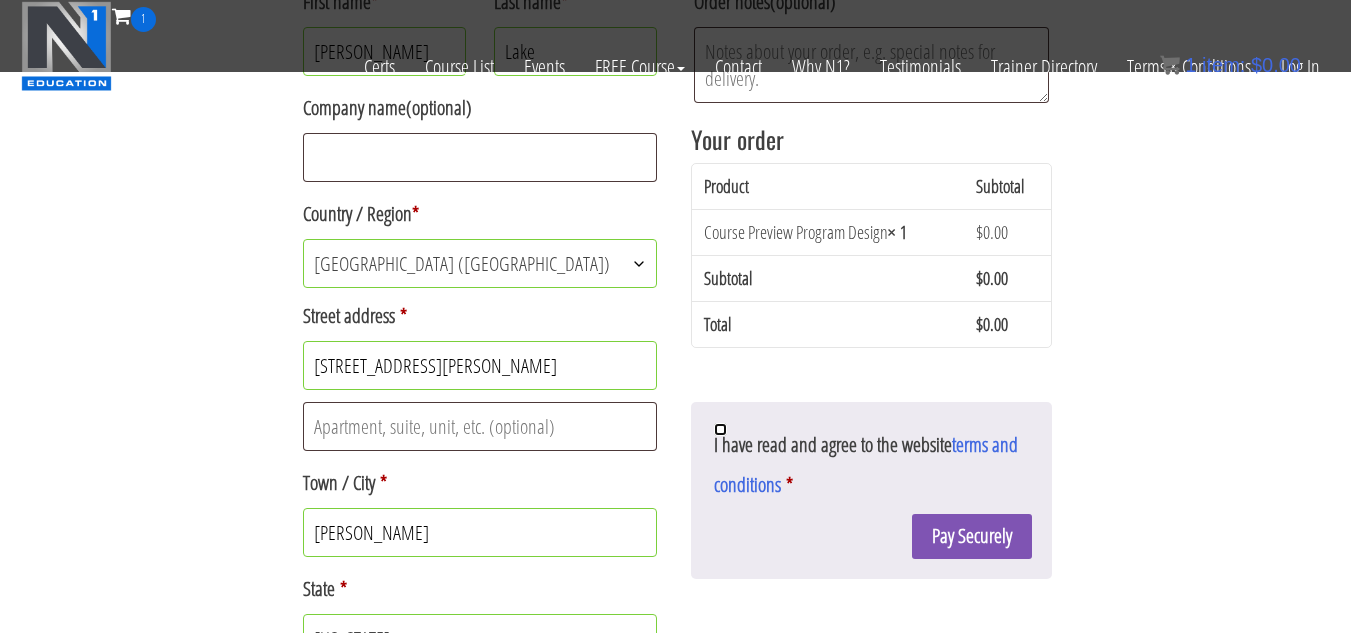click on "I have read and agree to the website  terms and conditions   *" at bounding box center (720, 429) 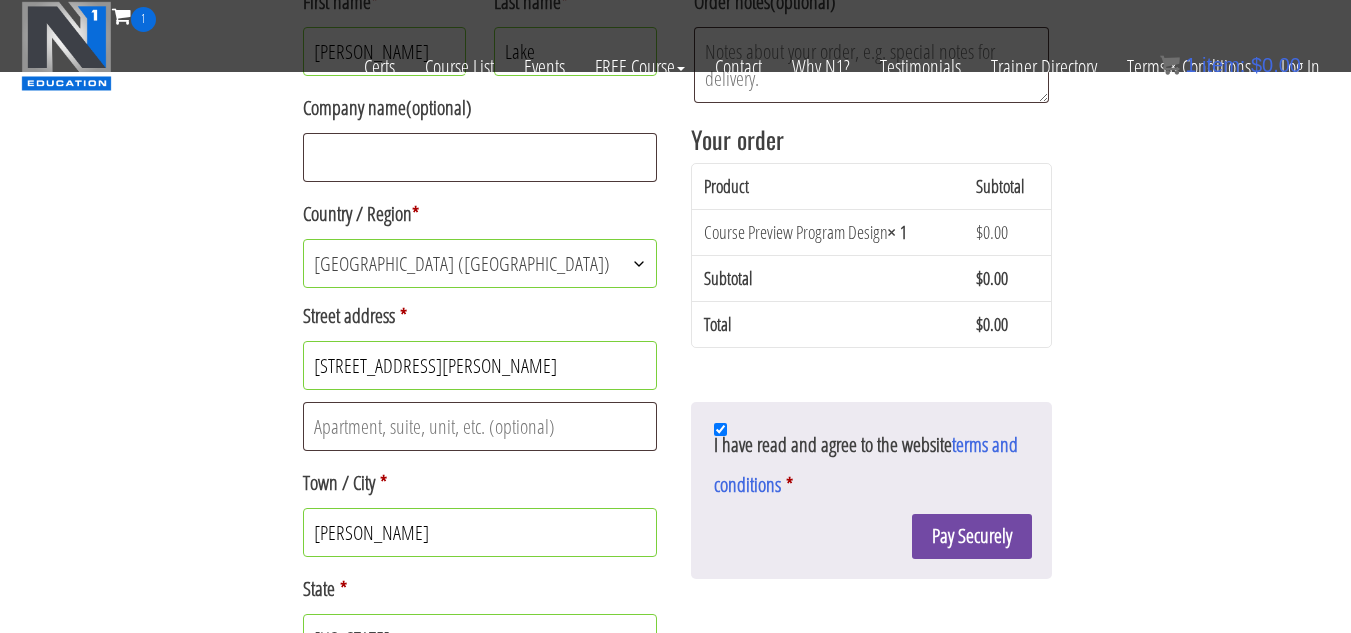 click on "Pay Securely" at bounding box center [972, 536] 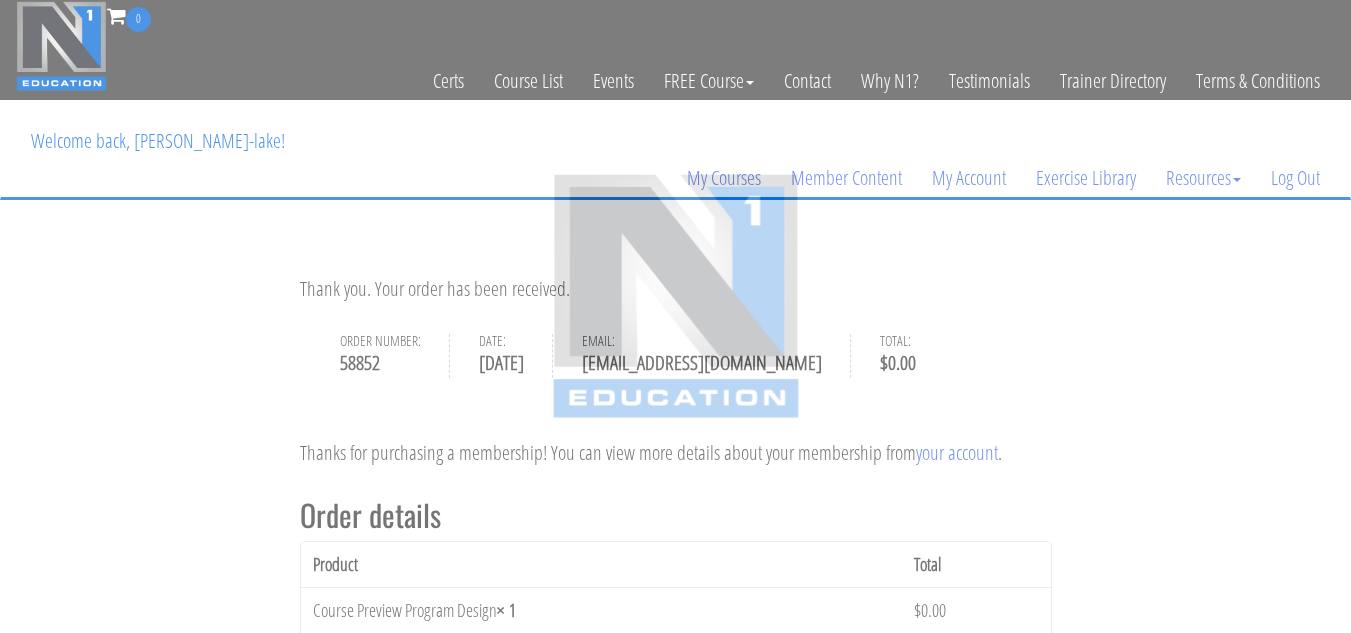 scroll, scrollTop: 0, scrollLeft: 0, axis: both 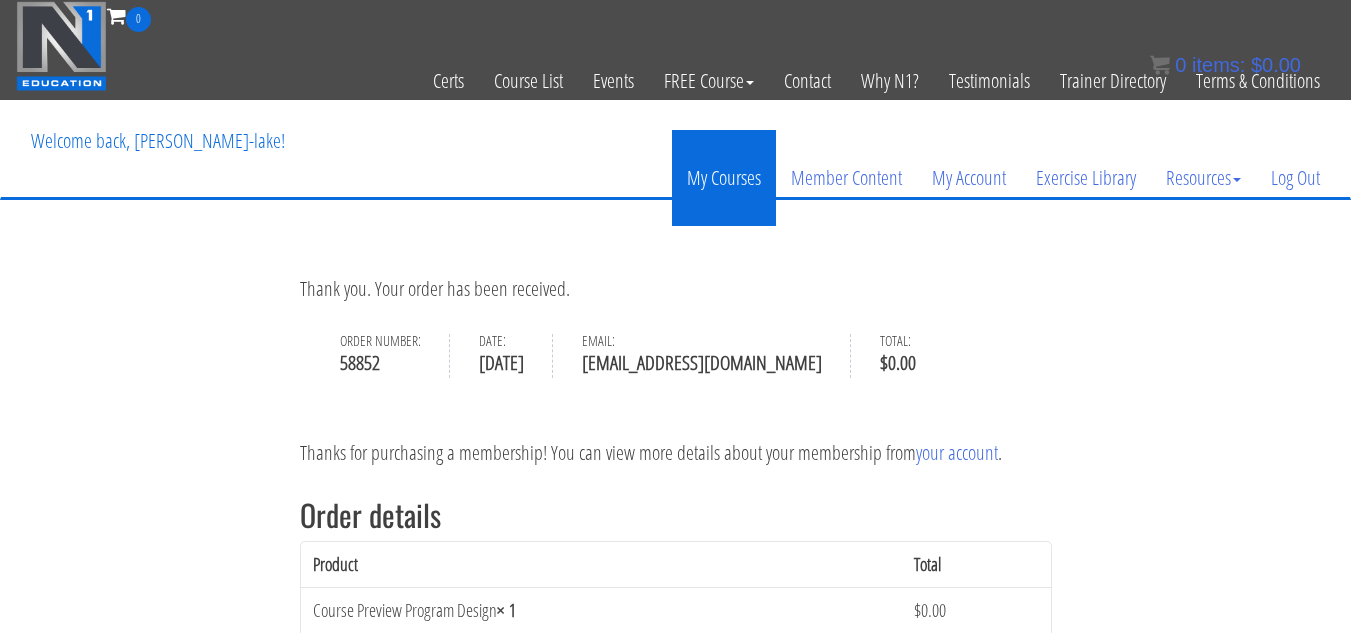 click on "My Courses" at bounding box center (724, 178) 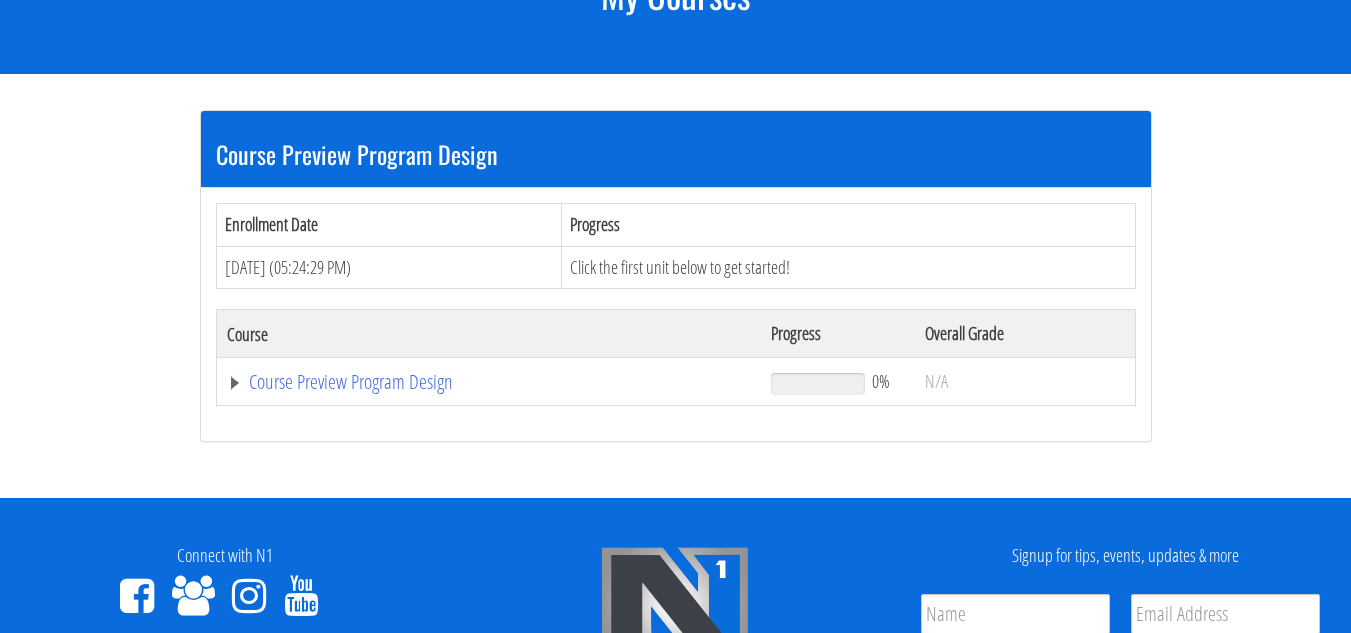 scroll, scrollTop: 360, scrollLeft: 0, axis: vertical 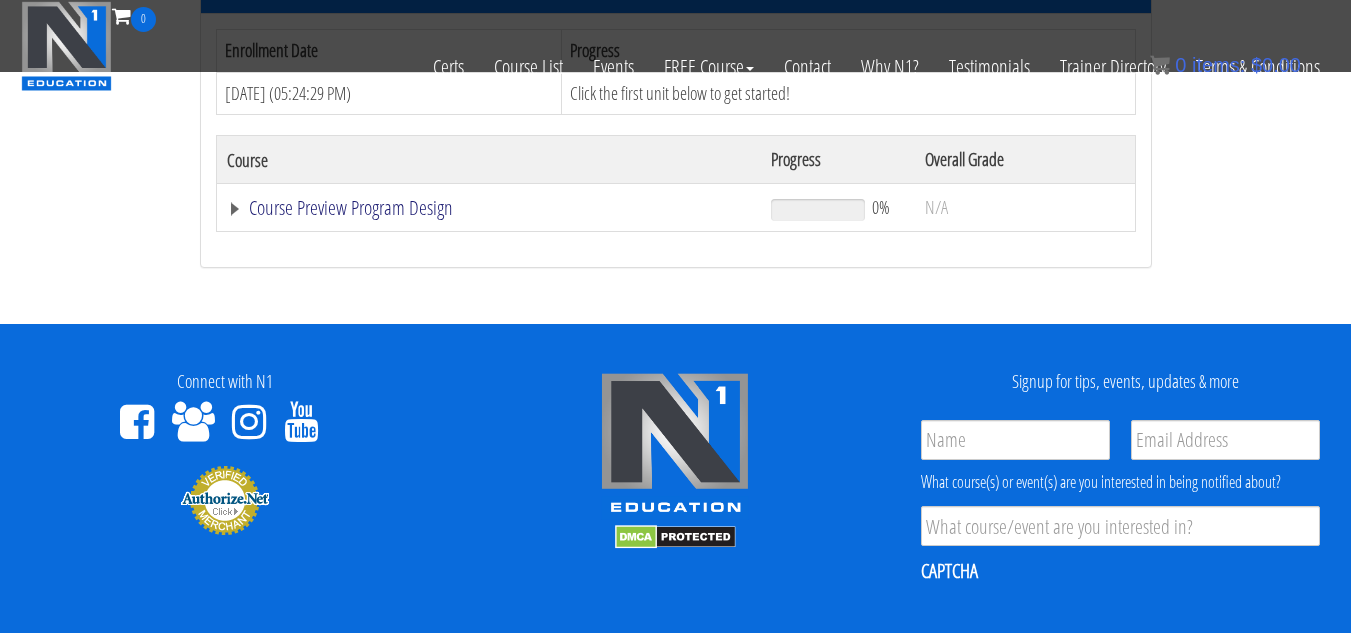 click on "Course Preview Program Design" at bounding box center [489, 208] 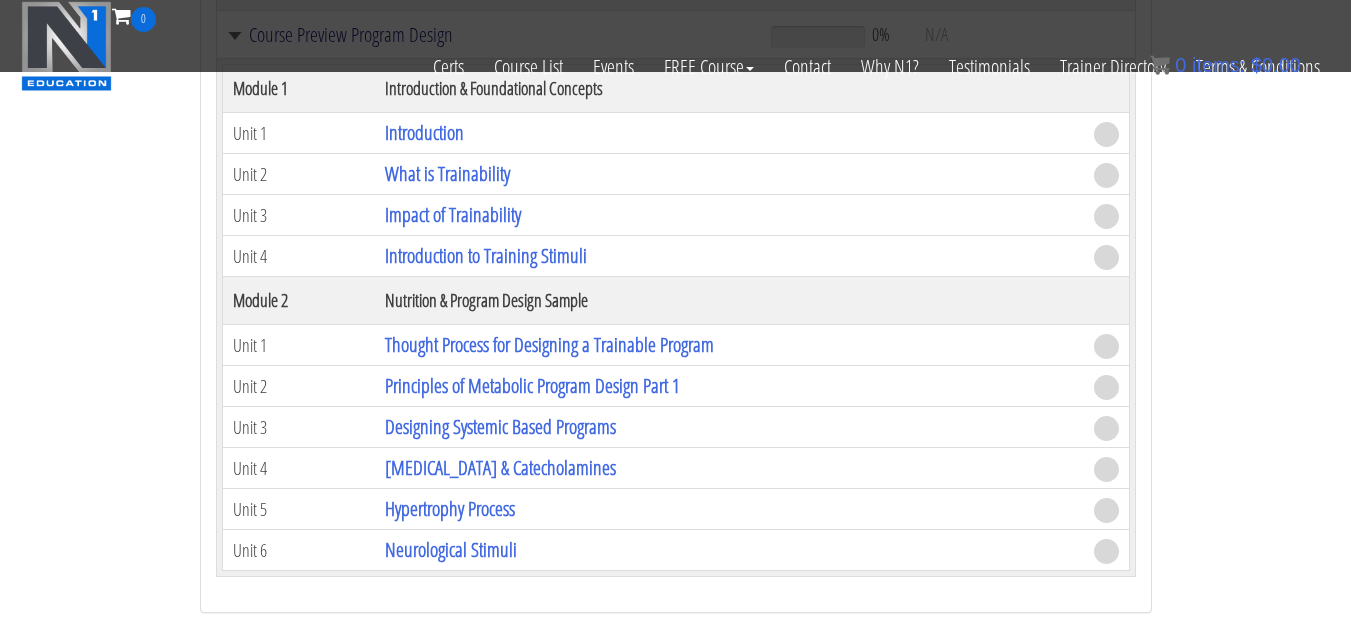 scroll, scrollTop: 530, scrollLeft: 0, axis: vertical 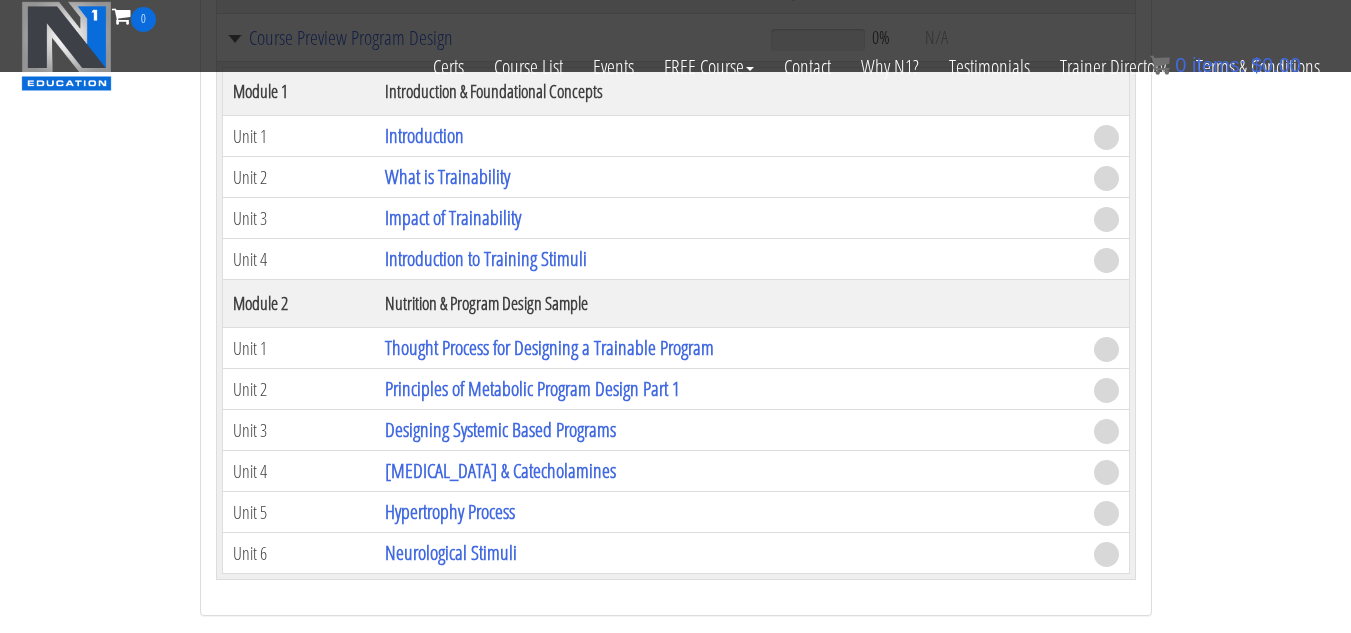 drag, startPoint x: 1342, startPoint y: 274, endPoint x: 1330, endPoint y: 236, distance: 39.849716 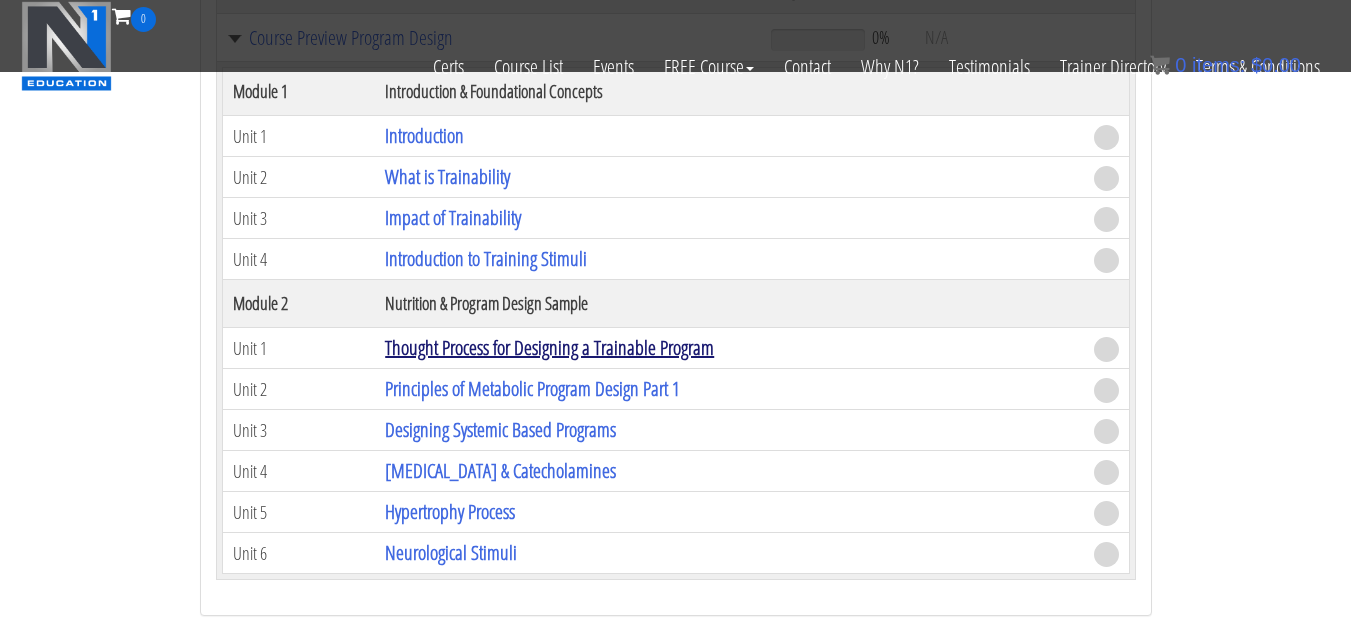 click on "Thought Process for Designing a Trainable Program" at bounding box center [549, 347] 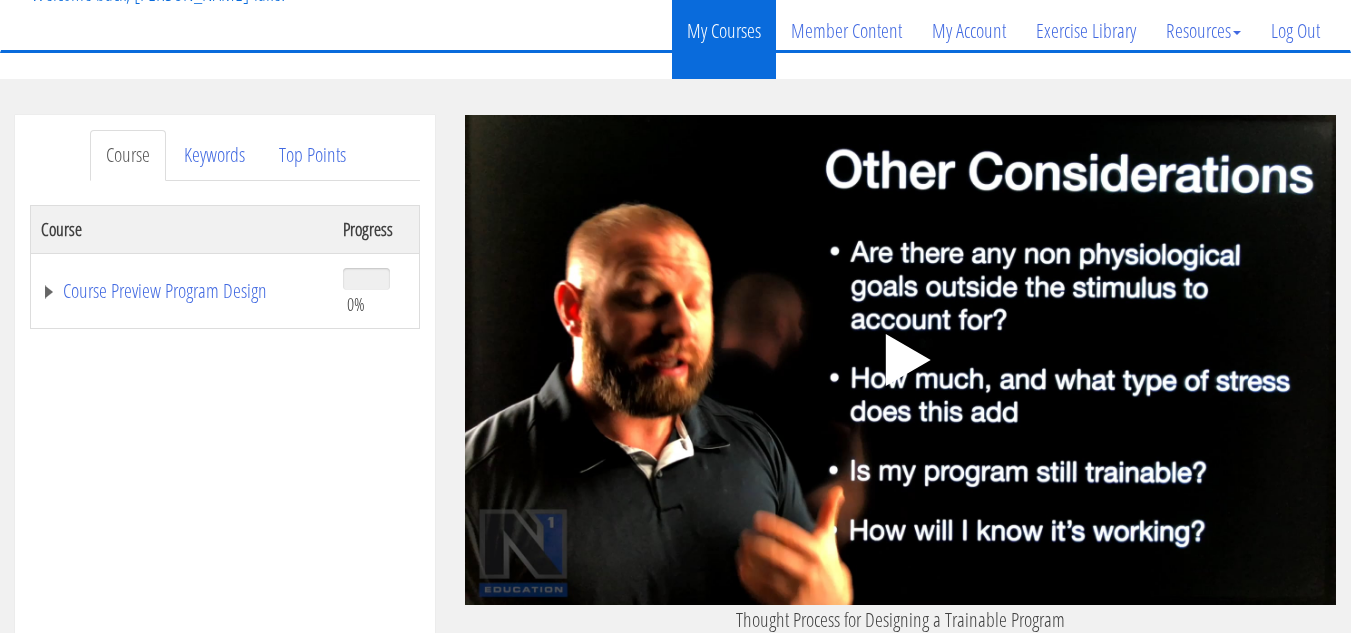 scroll, scrollTop: 240, scrollLeft: 0, axis: vertical 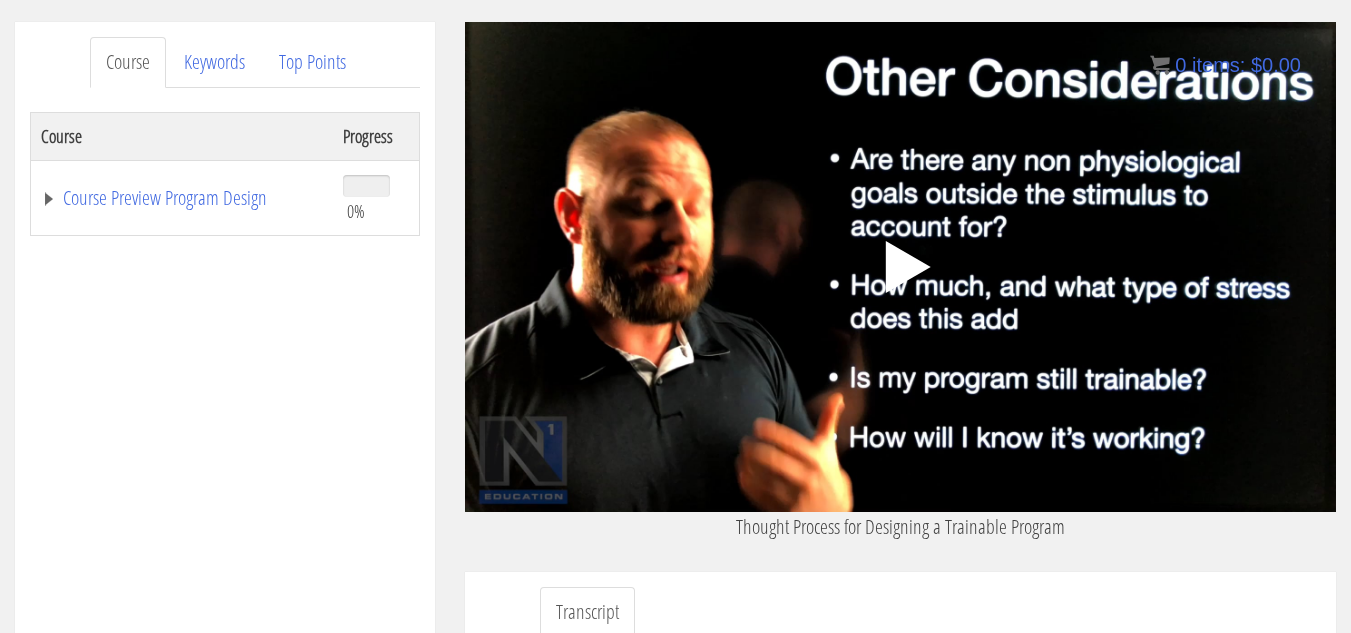 click 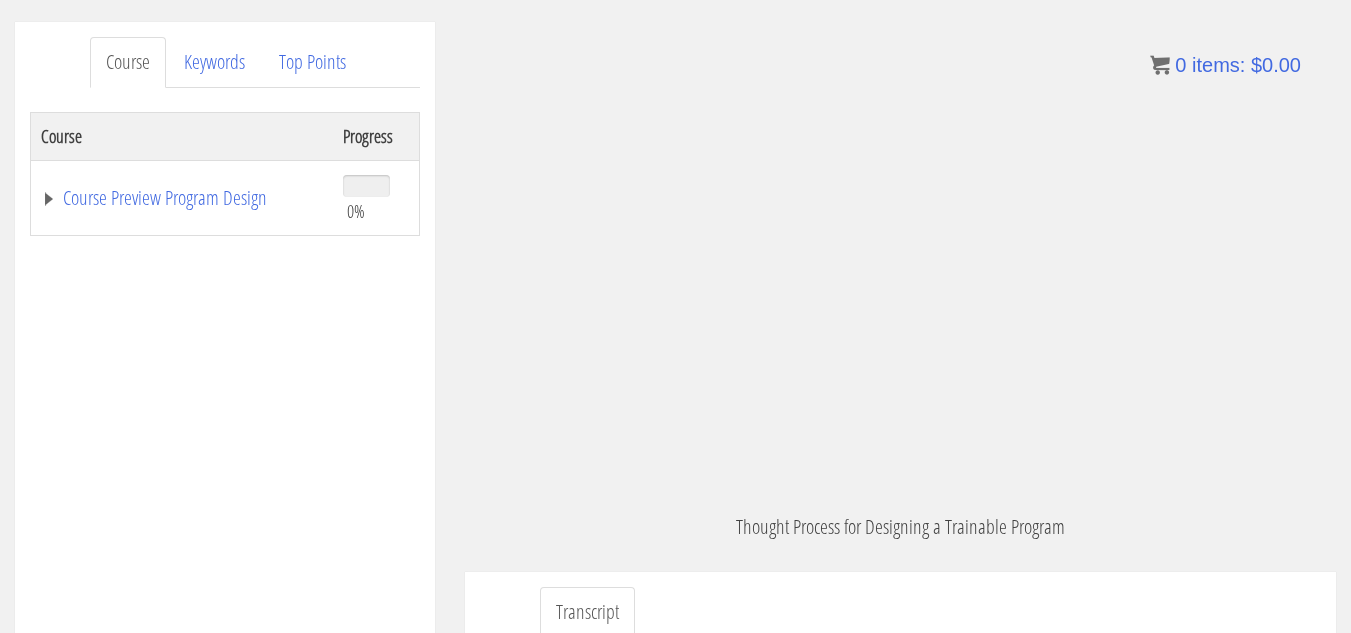 scroll, scrollTop: 0, scrollLeft: 0, axis: both 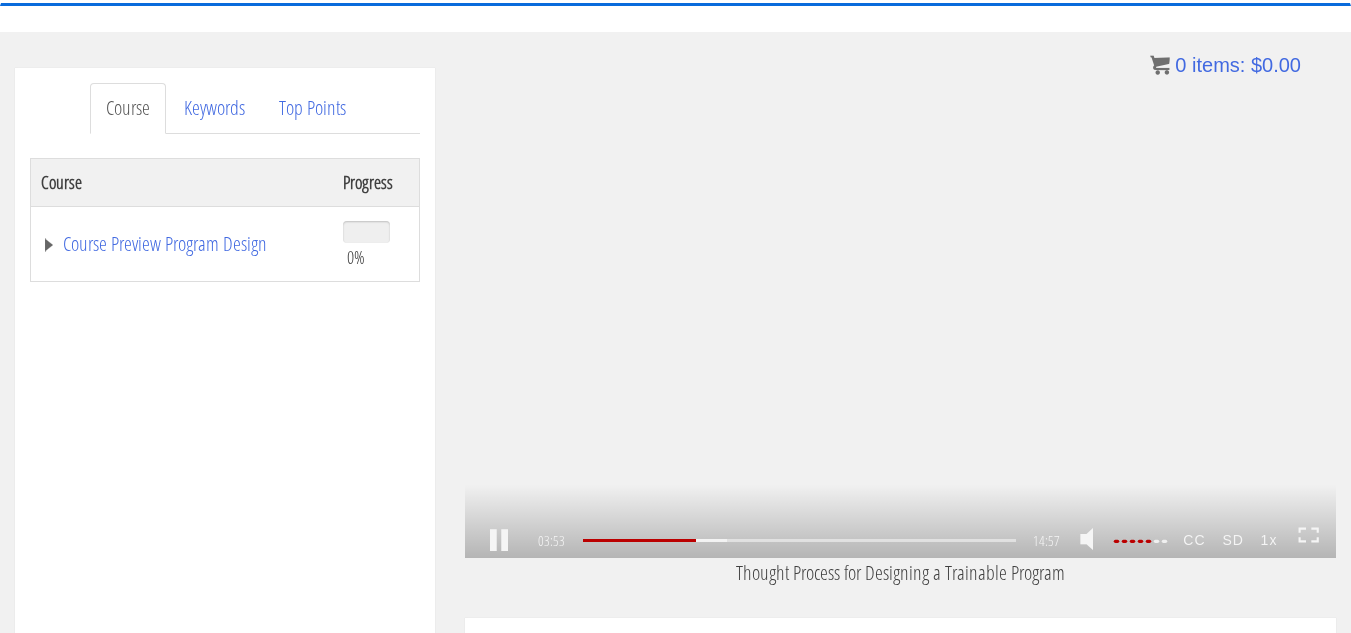 click at bounding box center [499, 541] 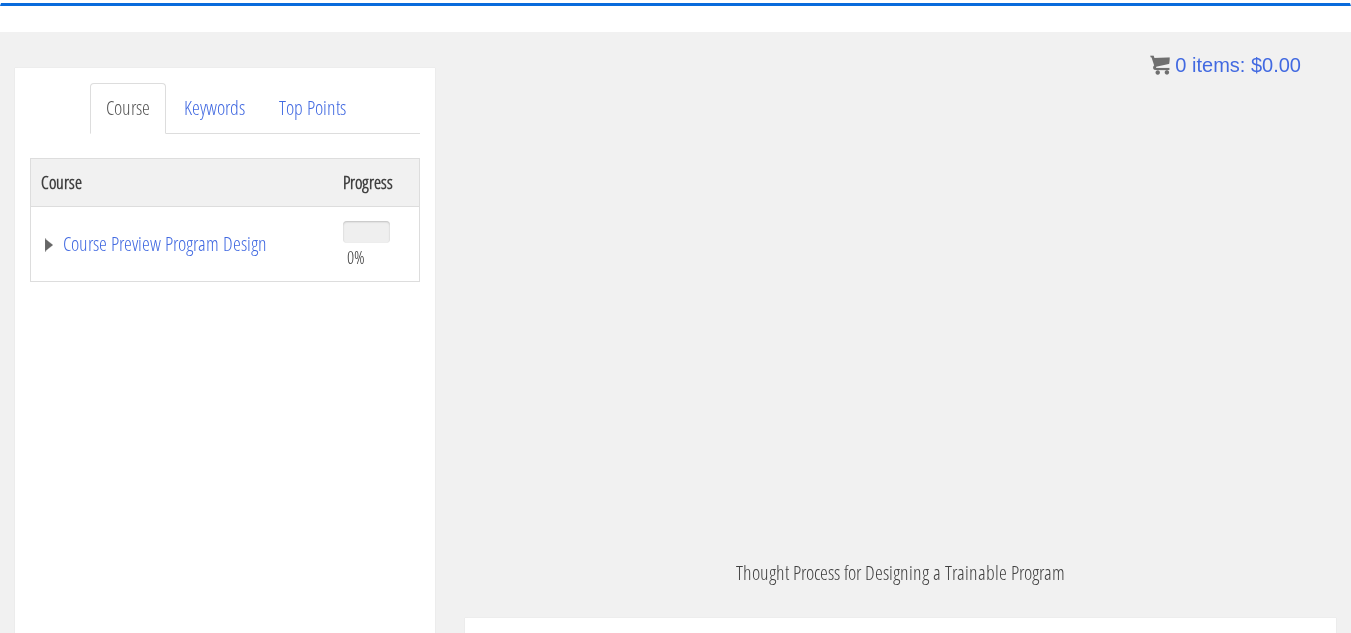 scroll, scrollTop: 0, scrollLeft: 0, axis: both 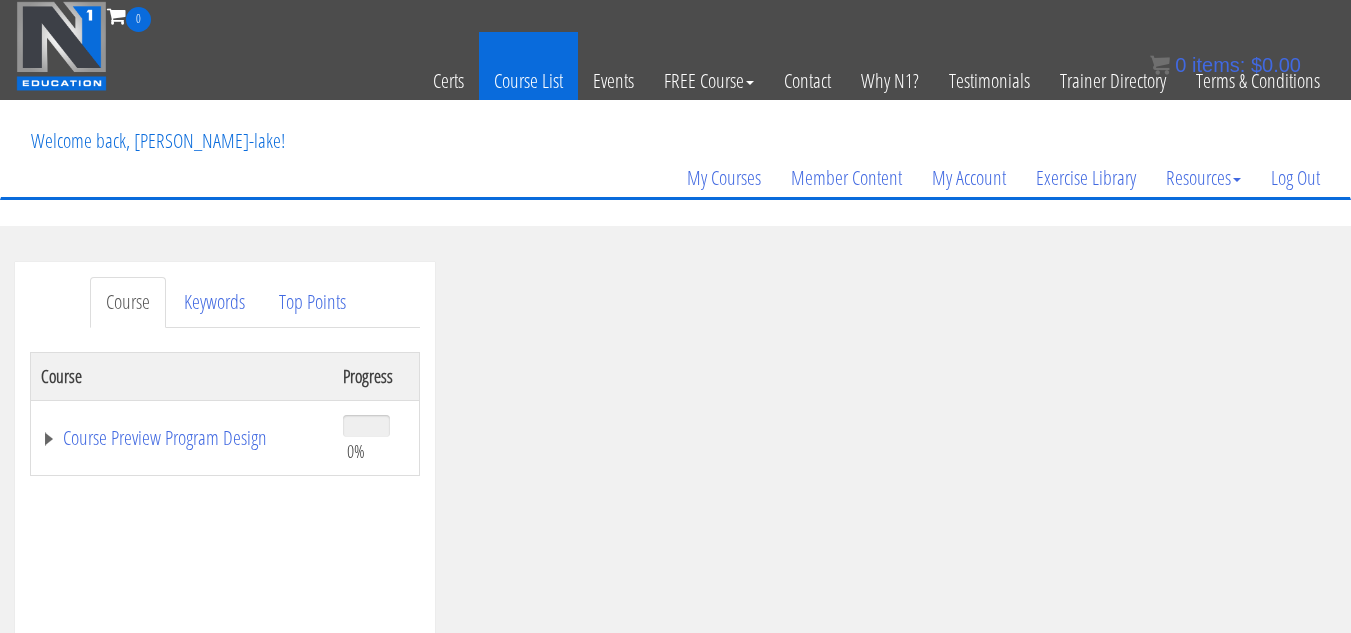click on "Course List" at bounding box center (528, 81) 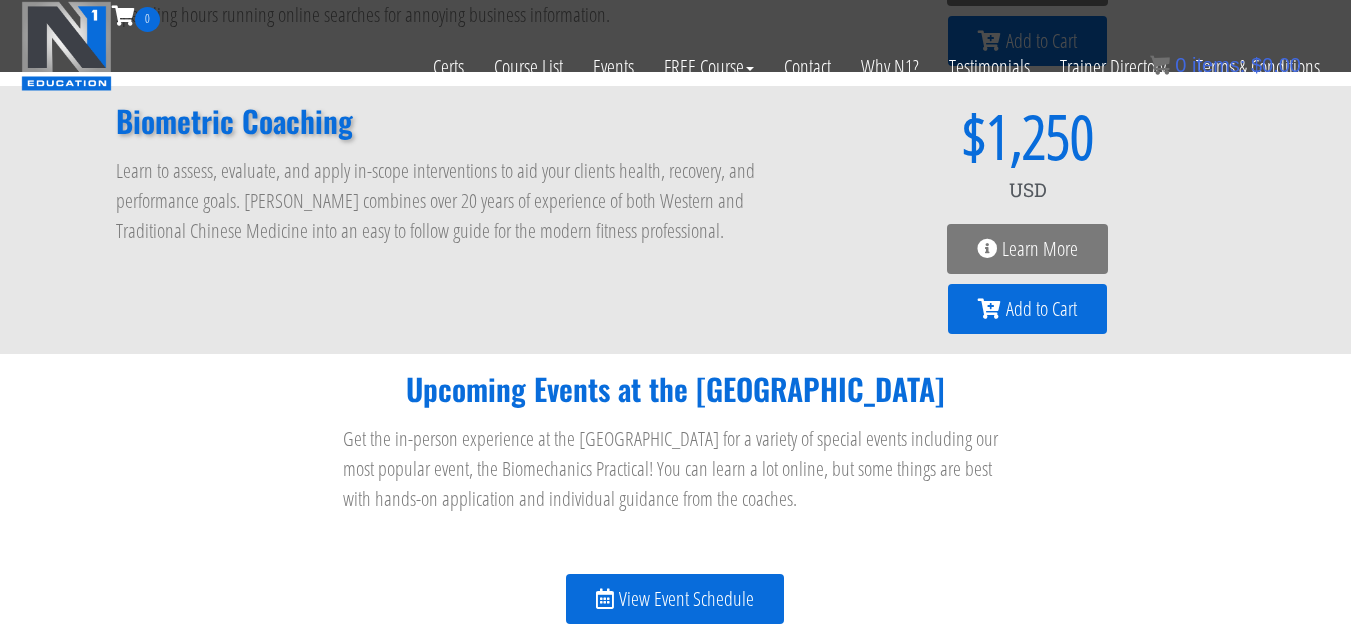 scroll, scrollTop: 2280, scrollLeft: 0, axis: vertical 